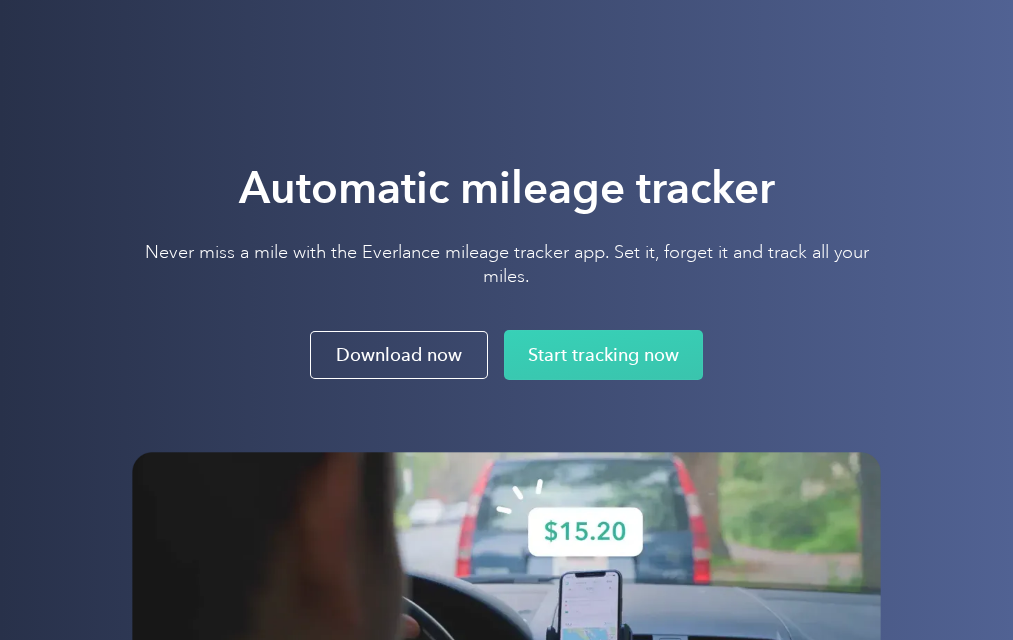 scroll, scrollTop: 0, scrollLeft: 0, axis: both 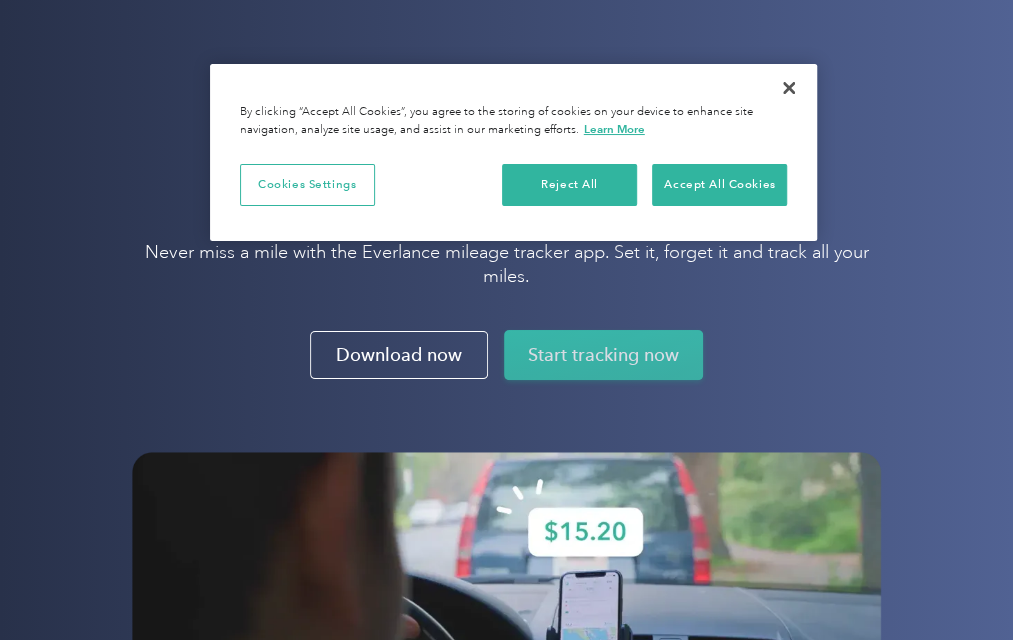 click on "Start tracking now" at bounding box center [603, 355] 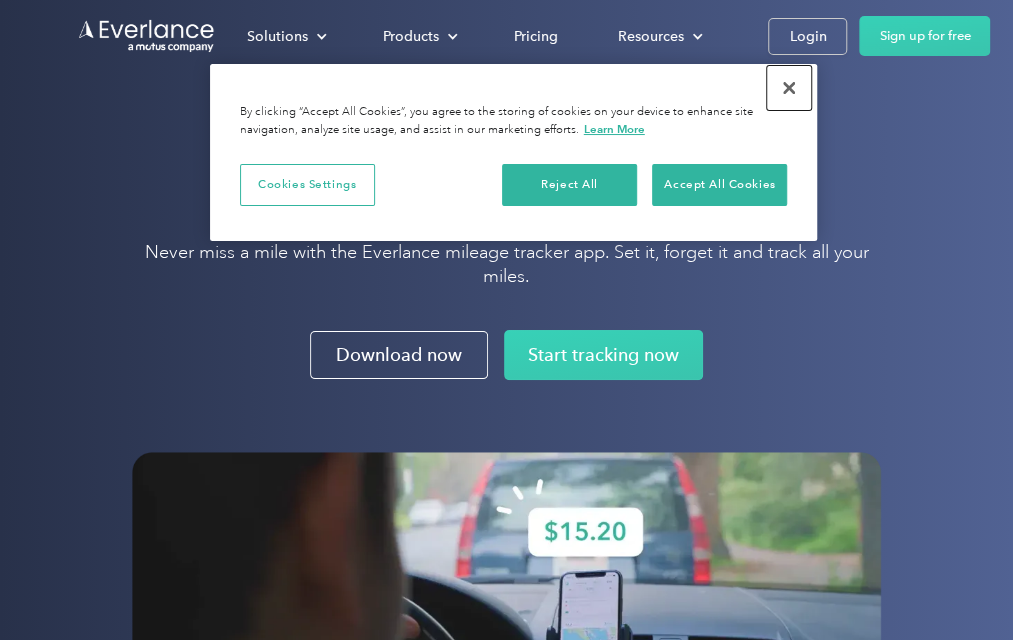 click at bounding box center (789, 88) 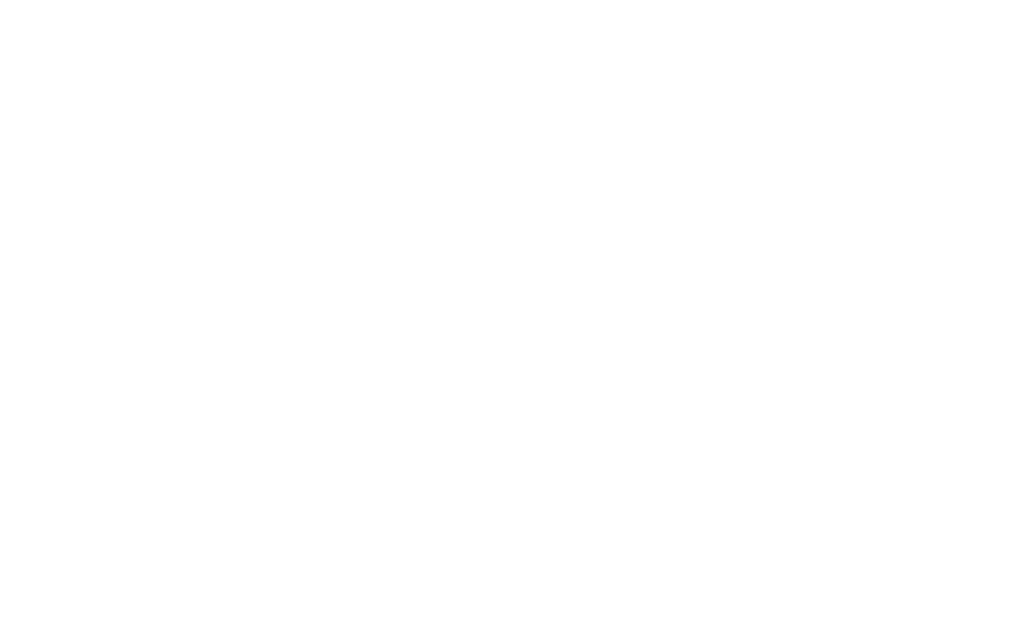 scroll, scrollTop: 0, scrollLeft: 0, axis: both 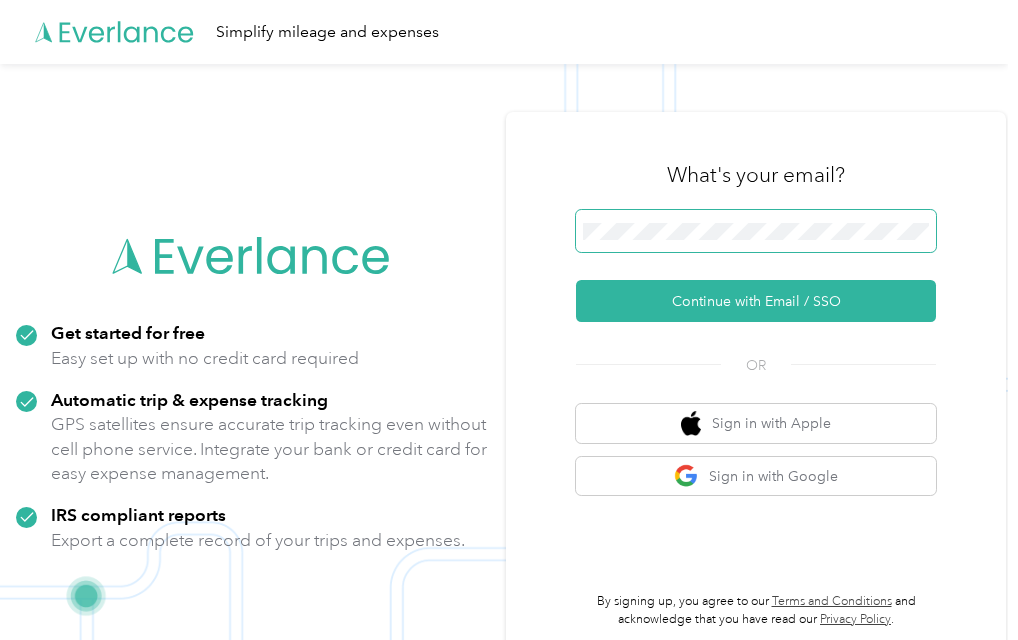click at bounding box center [756, 231] 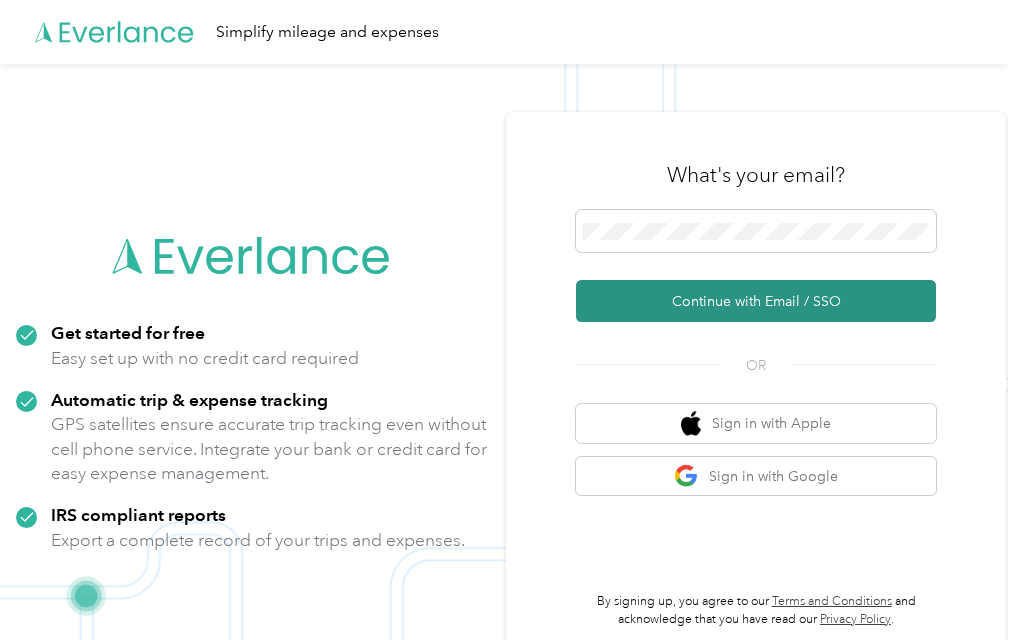 click on "Continue with Email / SSO" at bounding box center (756, 301) 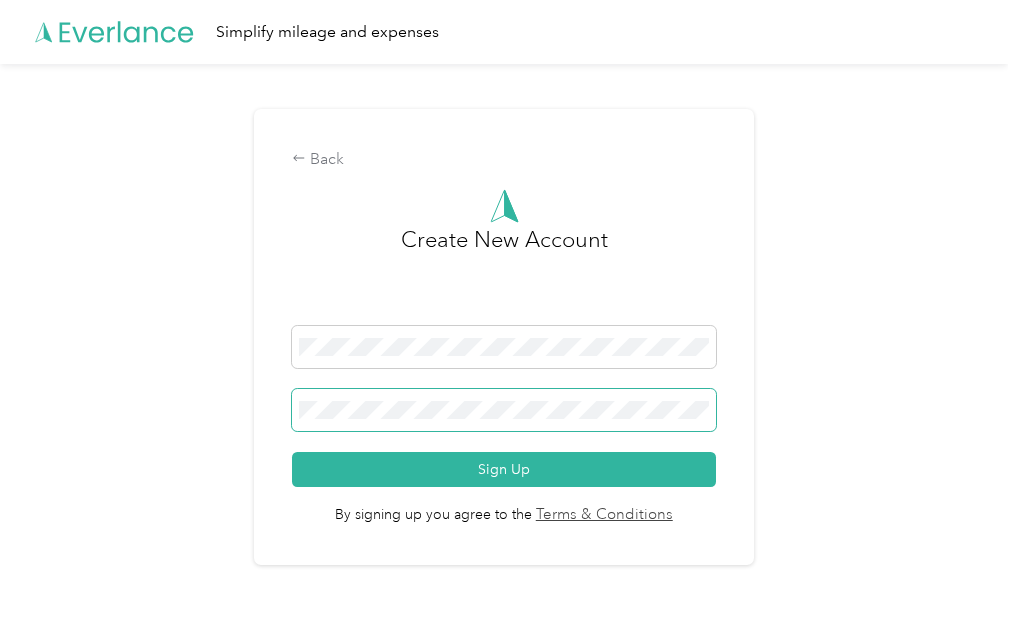 click at bounding box center [503, 410] 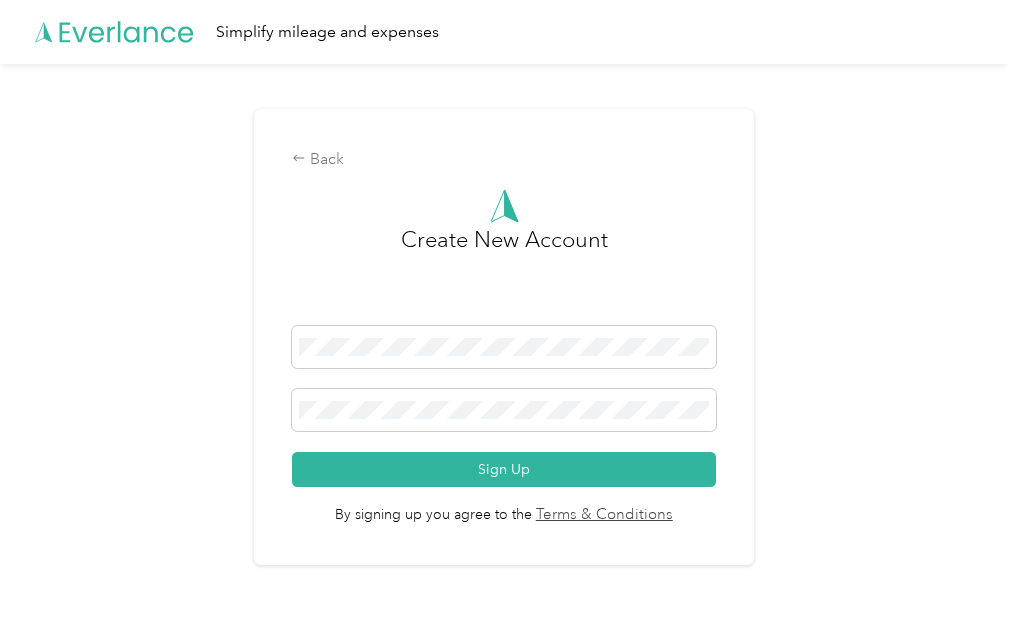 click 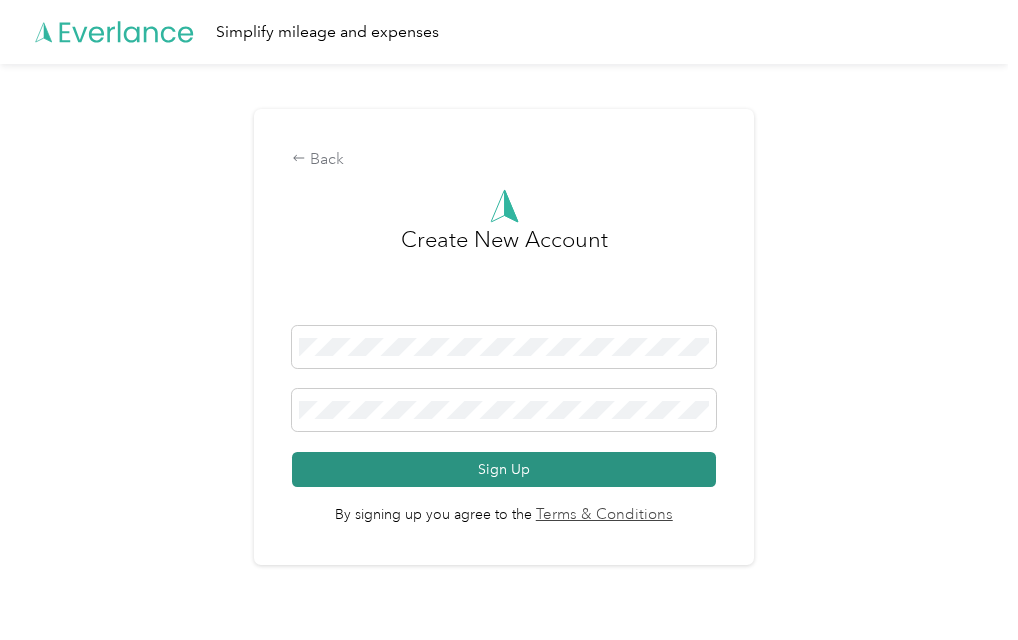 click on "Sign Up" at bounding box center (503, 469) 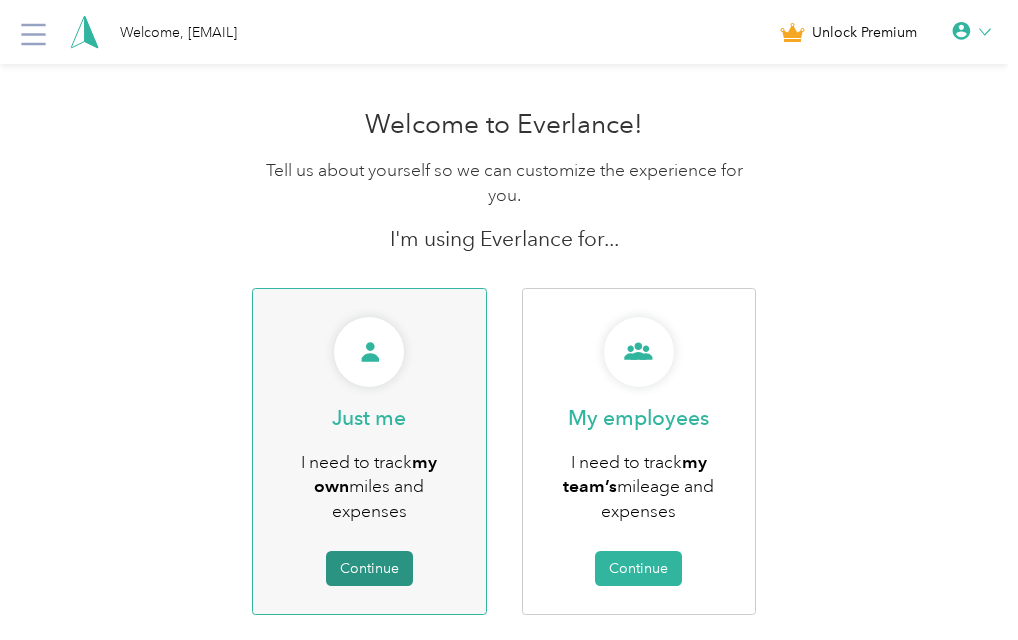 click on "Continue" at bounding box center [369, 568] 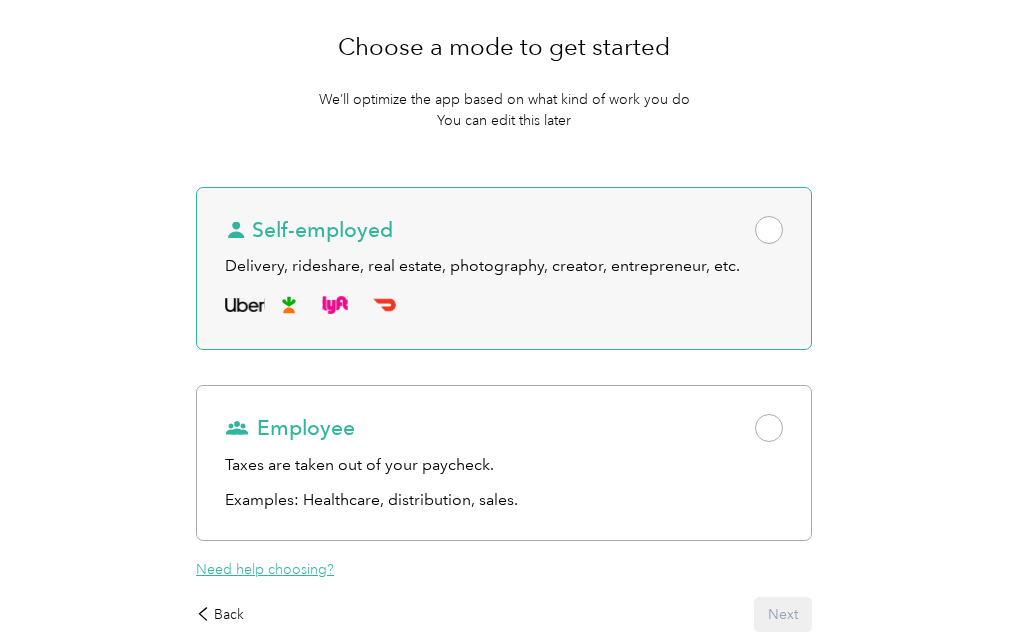 scroll, scrollTop: 273, scrollLeft: 0, axis: vertical 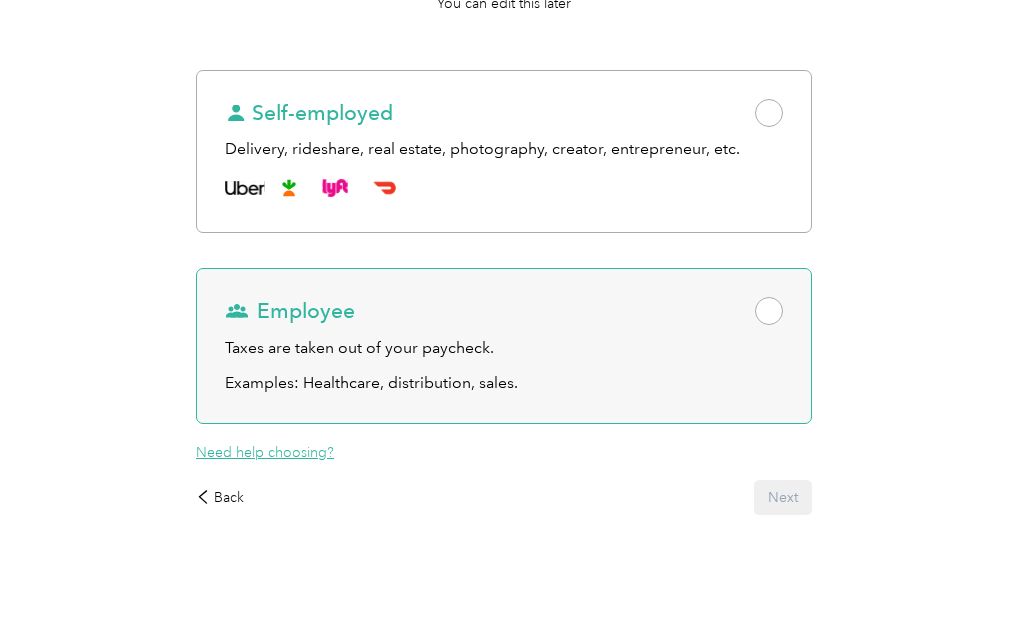 click on "Taxes are taken out of your paycheck." at bounding box center [504, 348] 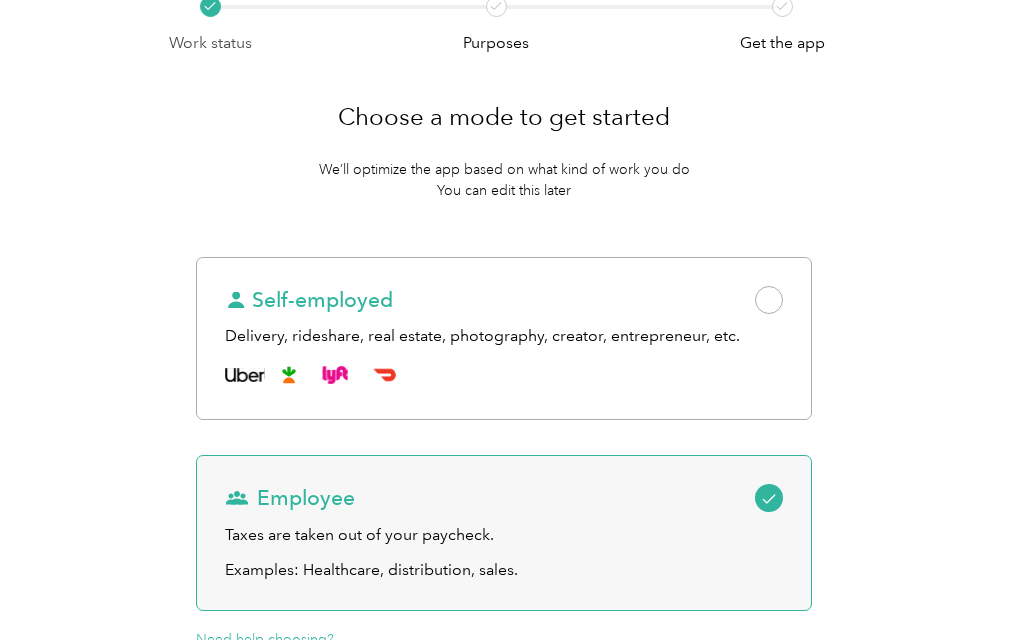 scroll, scrollTop: 73, scrollLeft: 0, axis: vertical 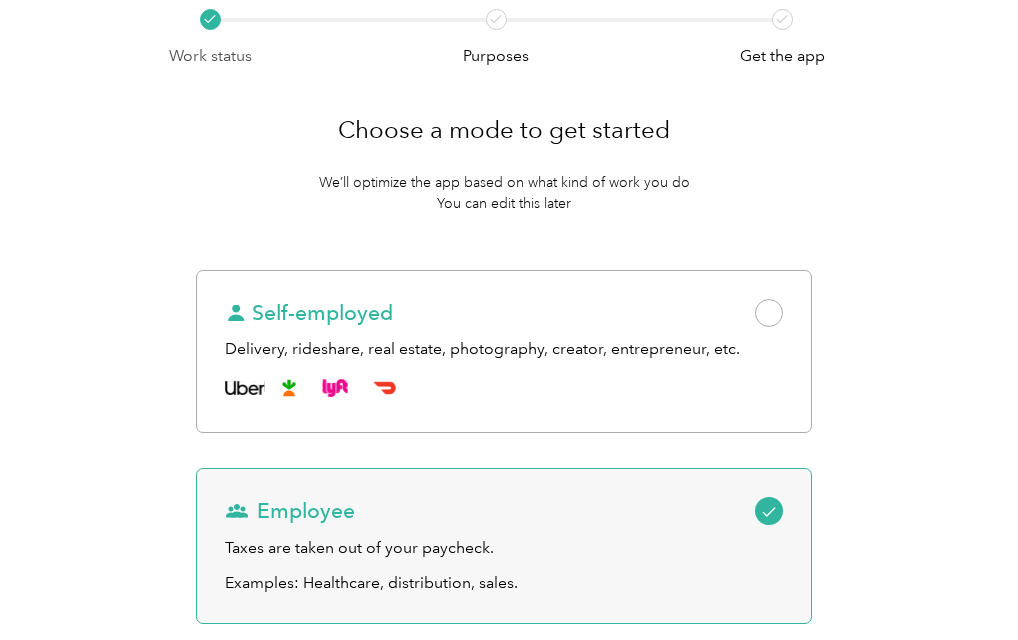 click on "Delivery, rideshare, real estate, photography, creator, entrepreneur, etc." at bounding box center [504, 349] 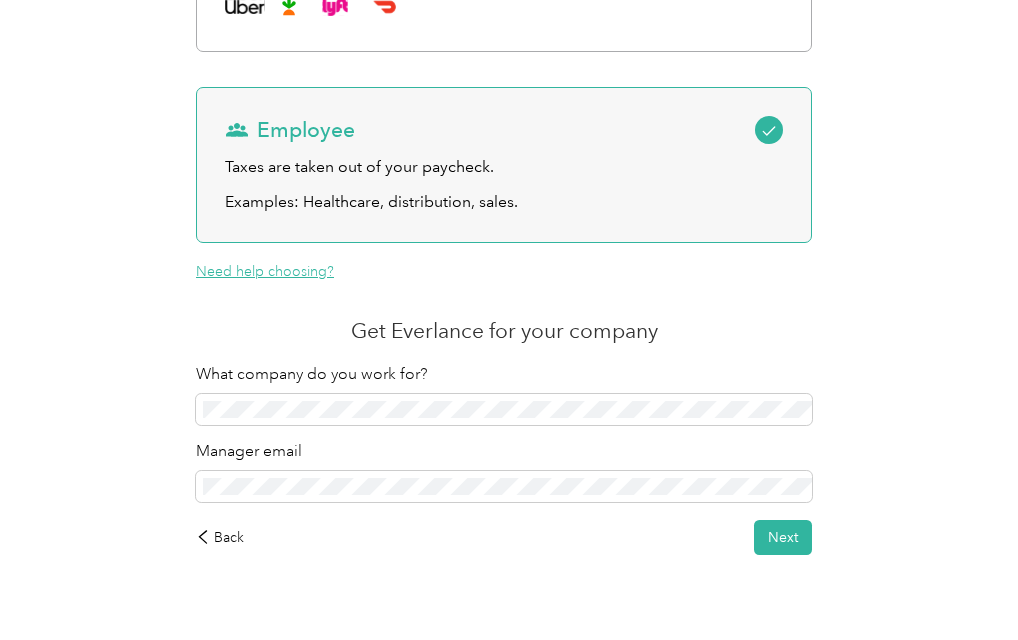 scroll, scrollTop: 473, scrollLeft: 0, axis: vertical 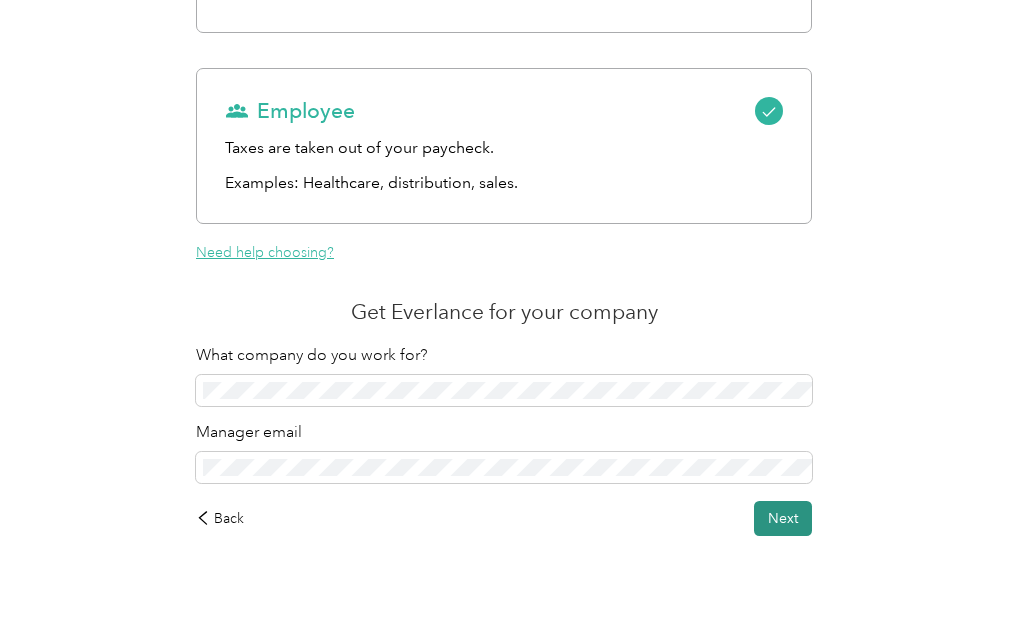 click on "Next" at bounding box center [783, 518] 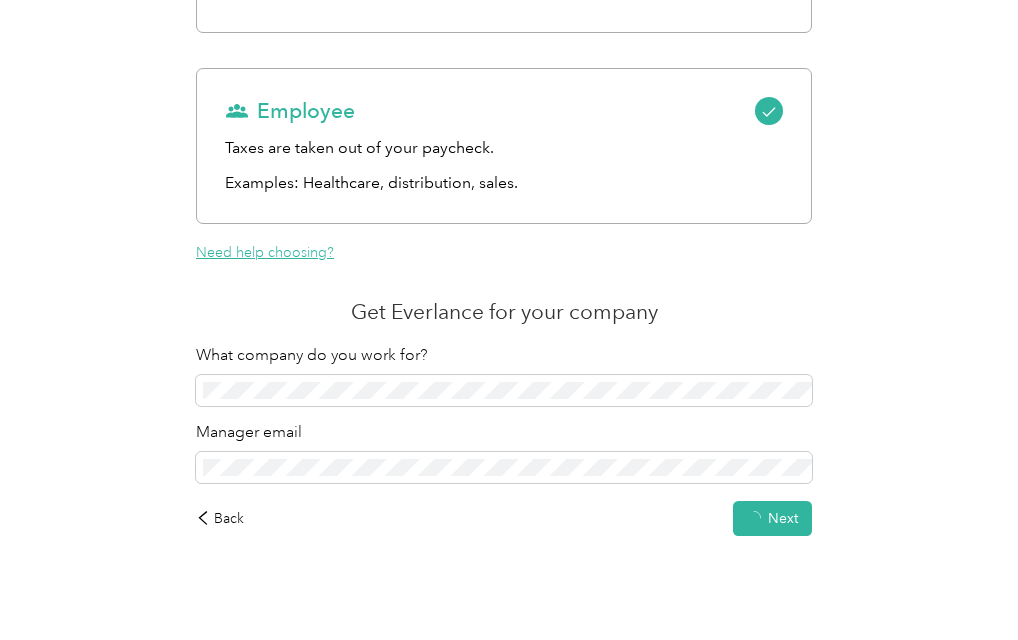 scroll, scrollTop: 238, scrollLeft: 0, axis: vertical 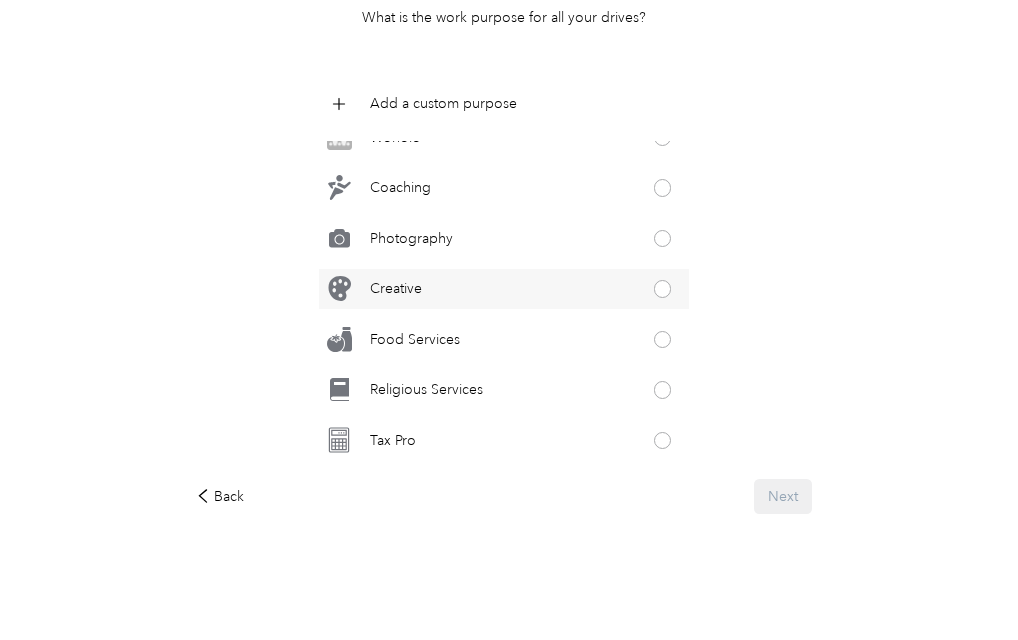 click on "Creative" at bounding box center [370, 289] 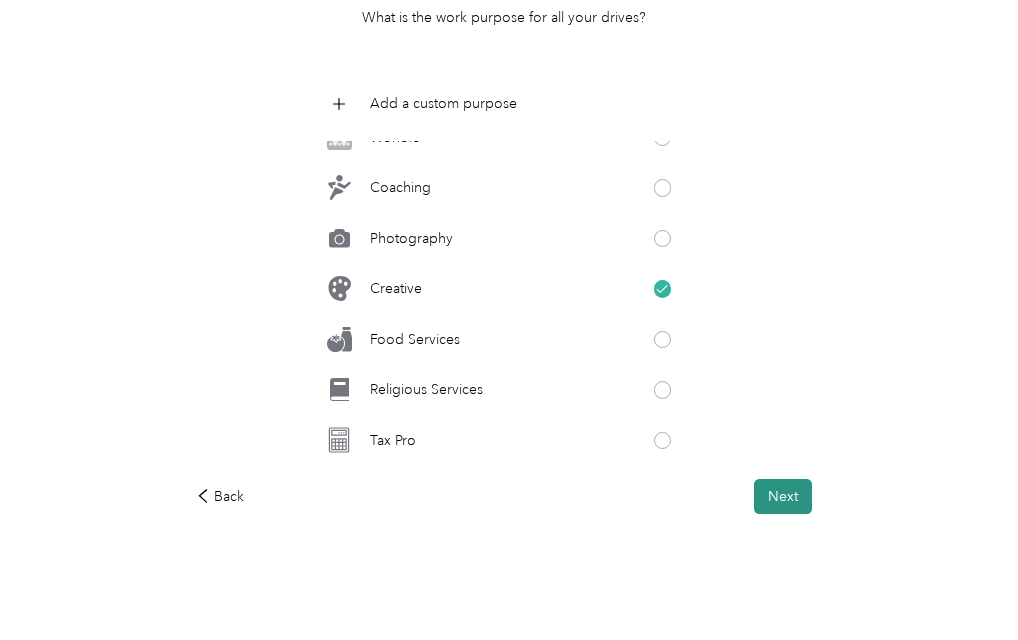 click on "Next" at bounding box center [783, 496] 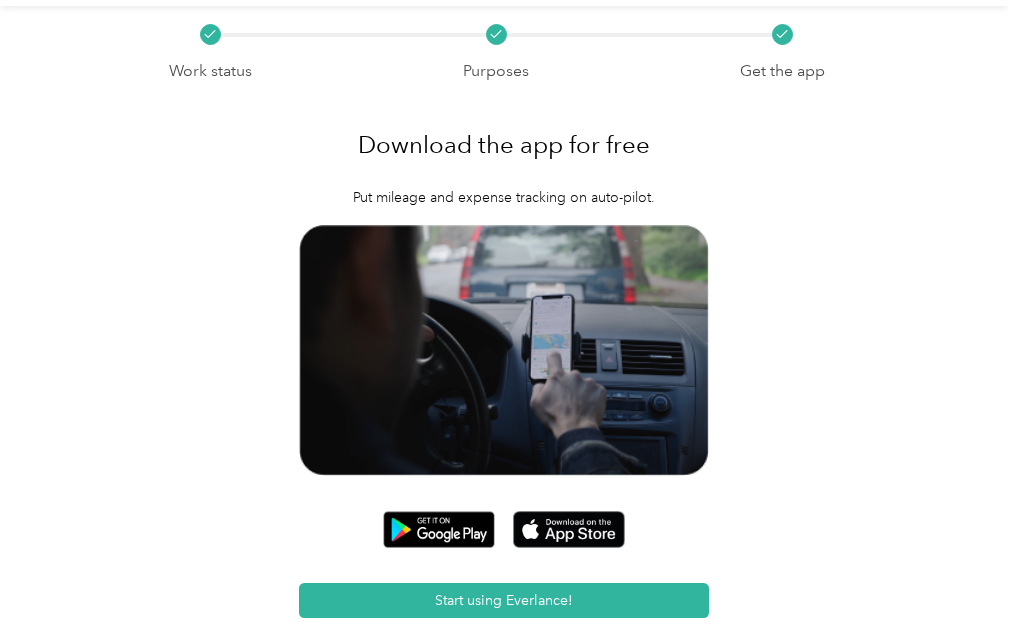 scroll, scrollTop: 100, scrollLeft: 0, axis: vertical 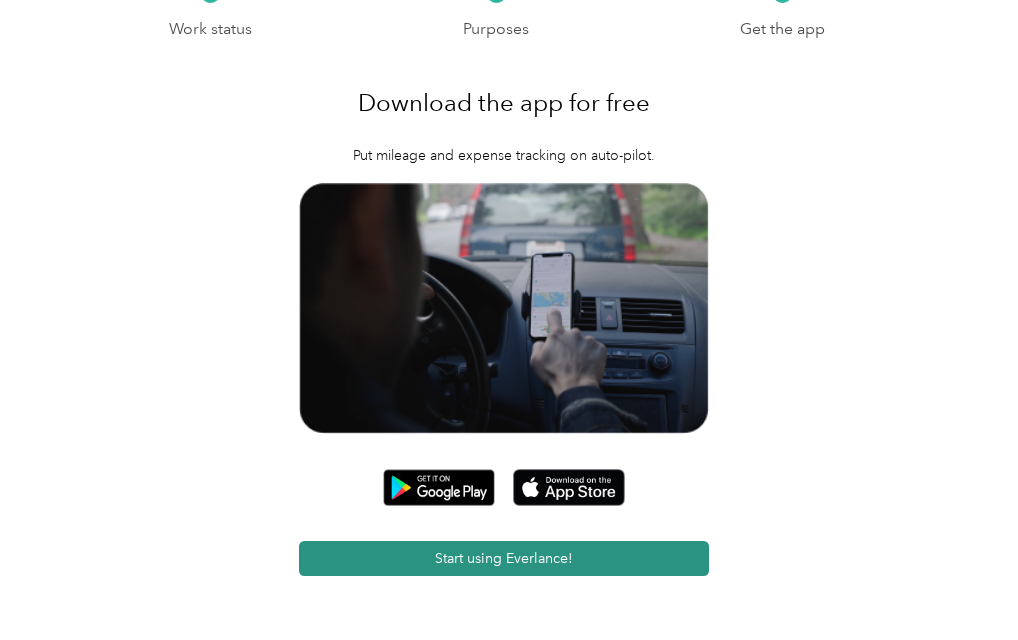 click on "Start using Everlance!" at bounding box center (504, 558) 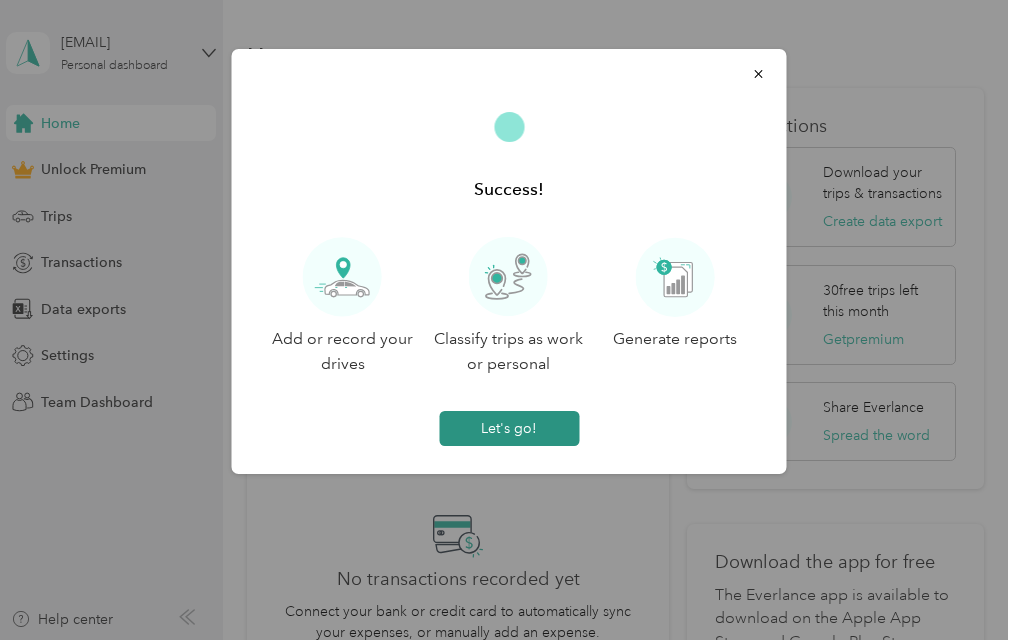 click on "Let's go!" at bounding box center (509, 428) 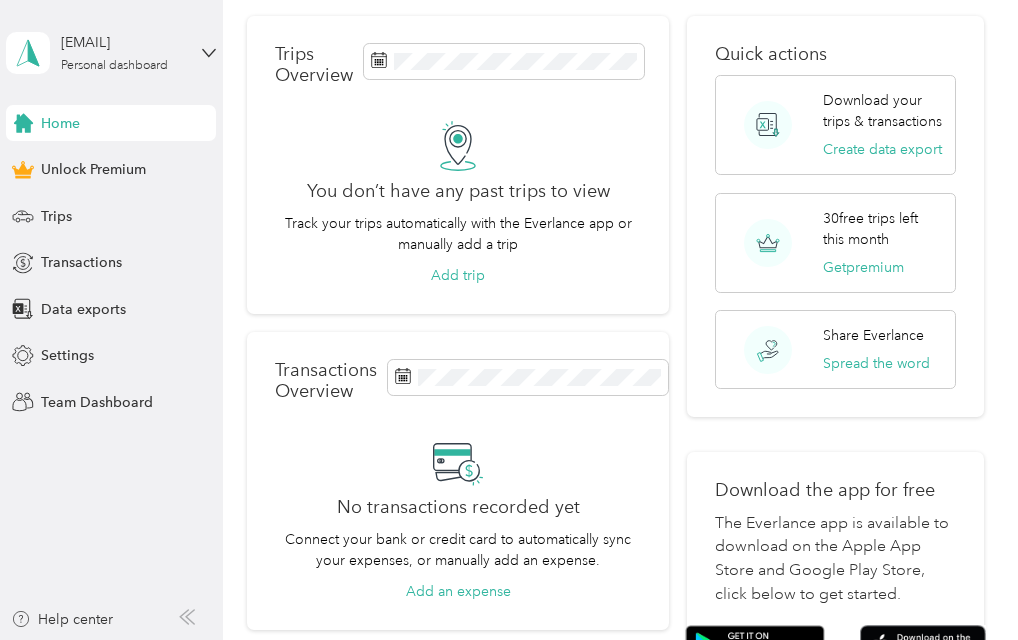 scroll, scrollTop: 52, scrollLeft: 0, axis: vertical 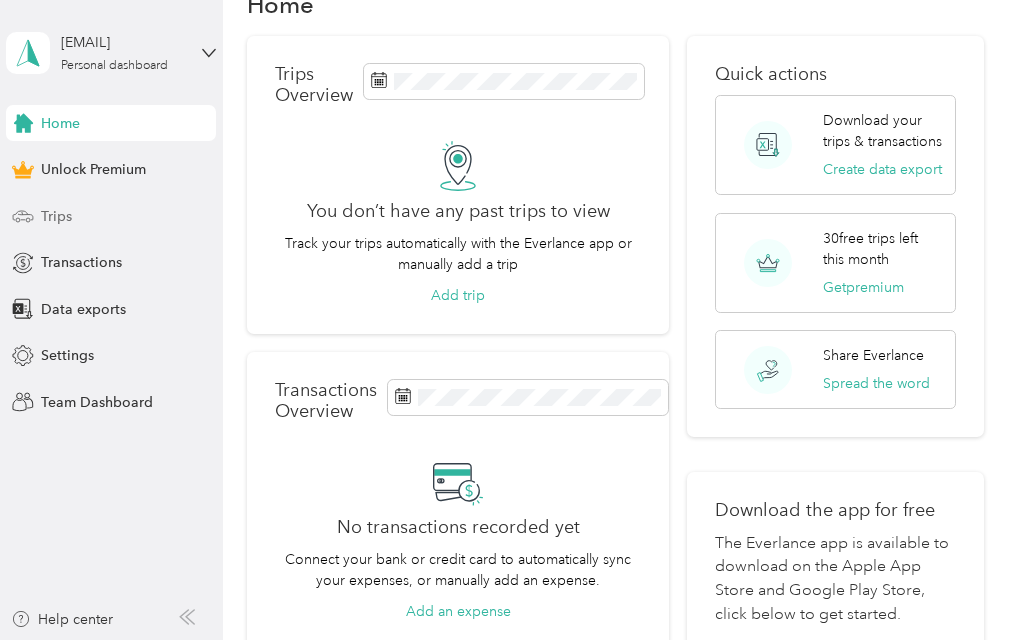 click on "Trips" at bounding box center (56, 216) 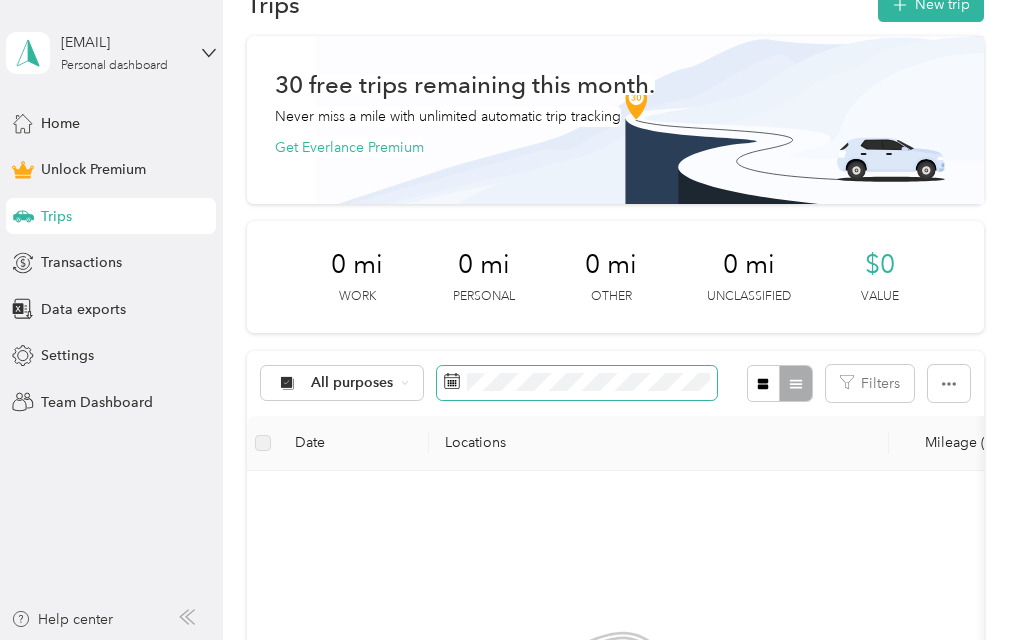 click 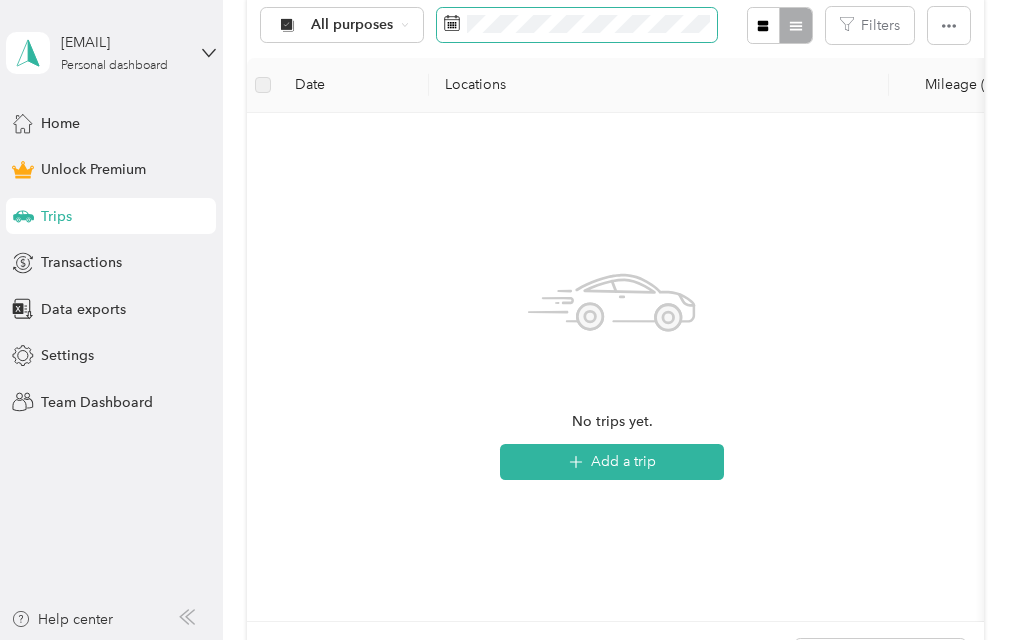 scroll, scrollTop: 452, scrollLeft: 0, axis: vertical 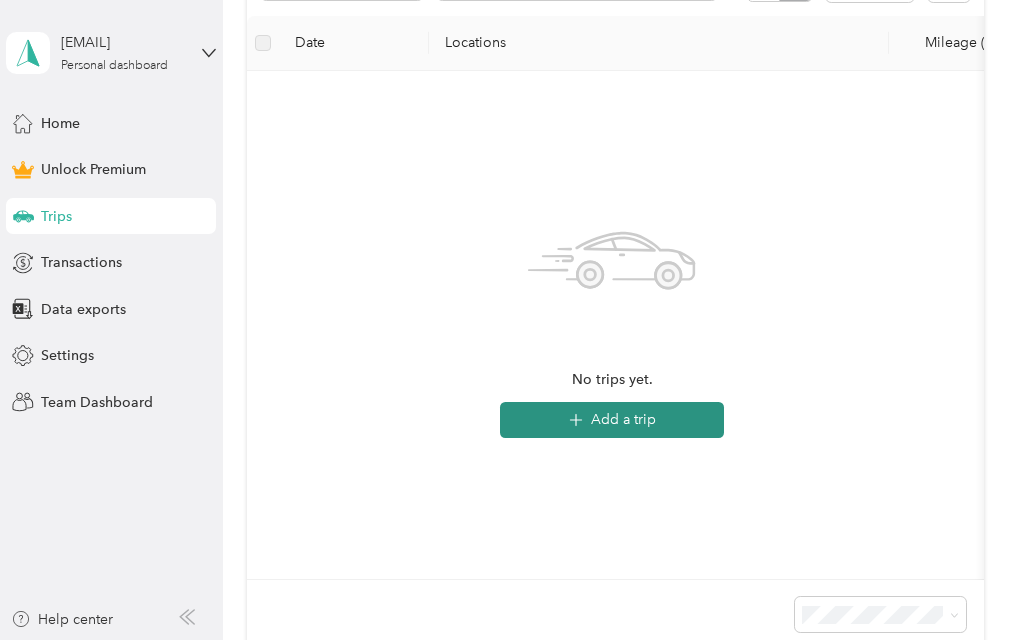 click on "Add a trip" at bounding box center [612, 420] 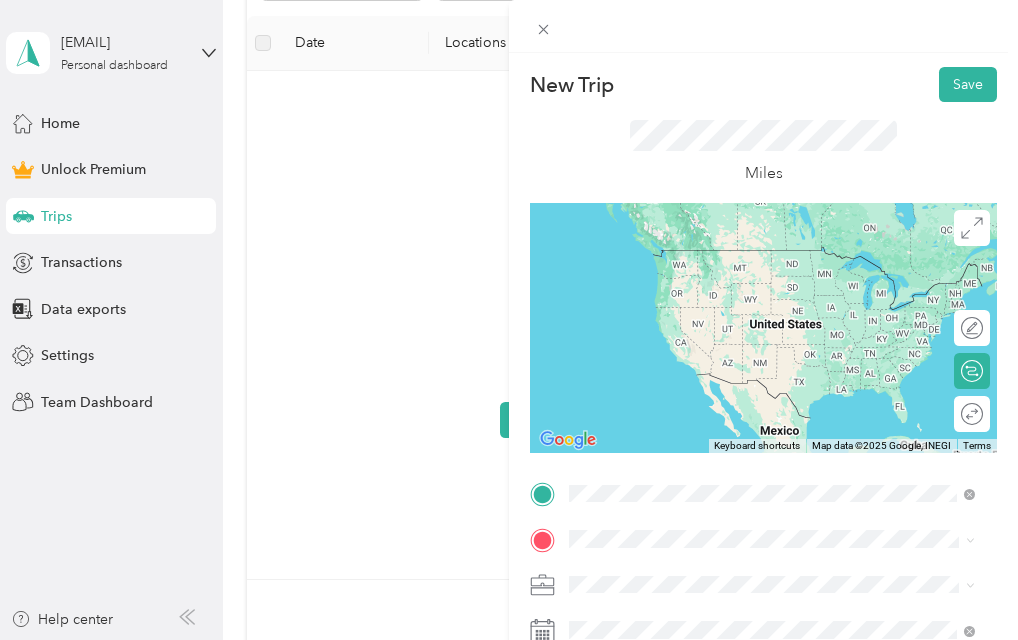 click on "[NUMBER] [STREET]
[CITY], [STATE] [POSTAL_CODE], [COUNTRY]" at bounding box center [751, 574] 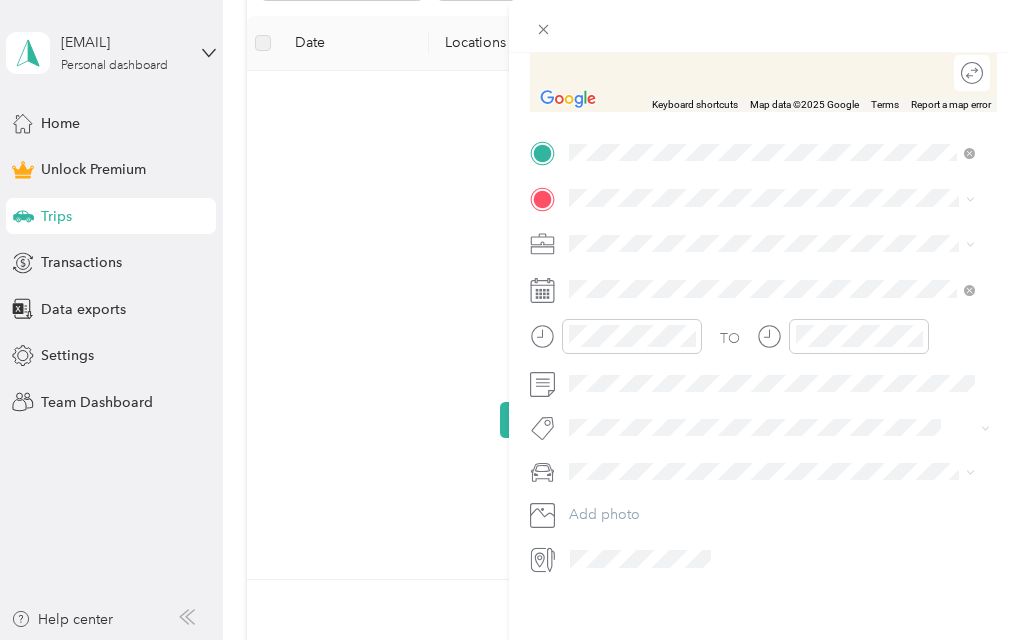 scroll, scrollTop: 363, scrollLeft: 0, axis: vertical 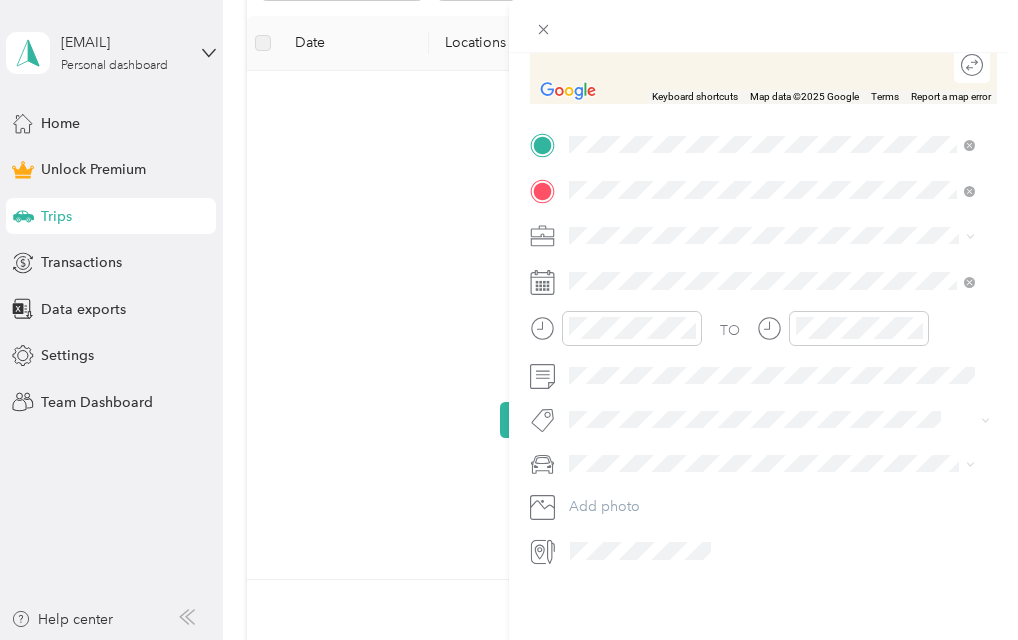 click on "[NUMBER] [STREET]
[CITY], [STATE] [POSTAL_CODE], [COUNTRY]" at bounding box center (751, 256) 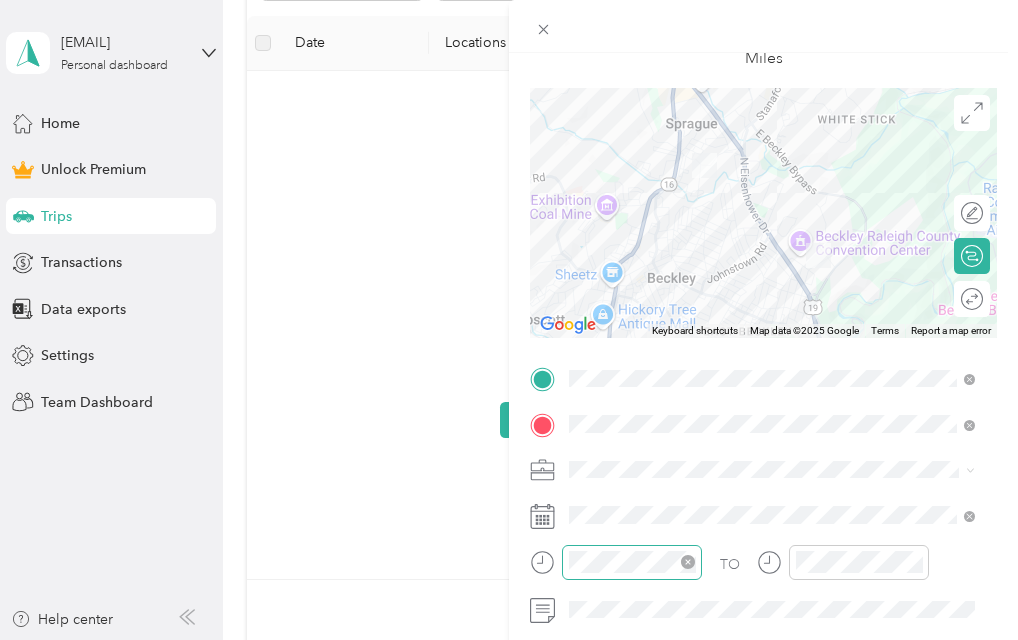 scroll, scrollTop: 0, scrollLeft: 0, axis: both 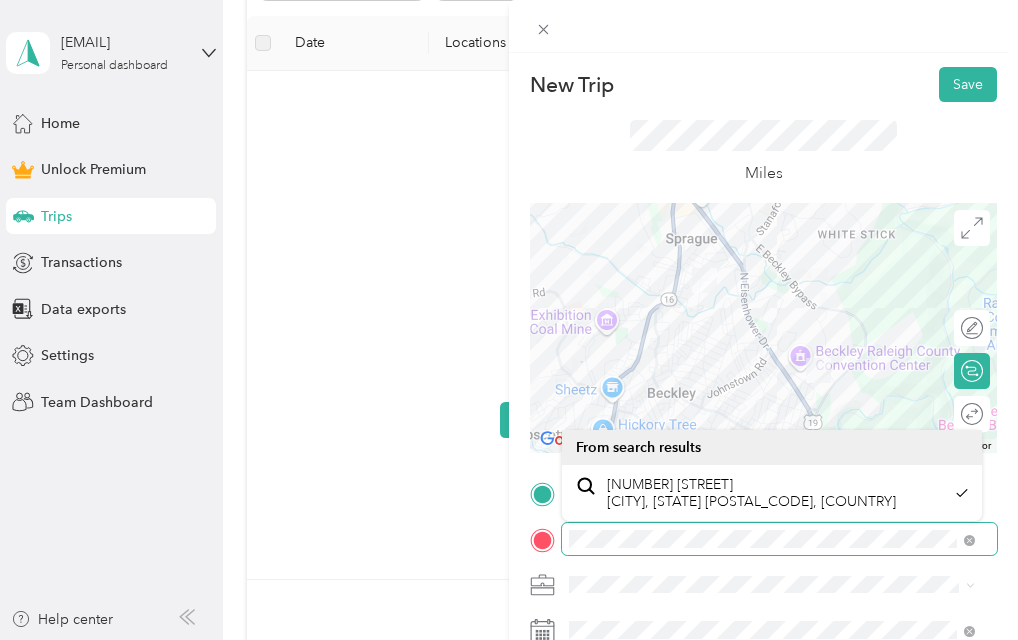 click on "TO Add photo" at bounding box center (763, 697) 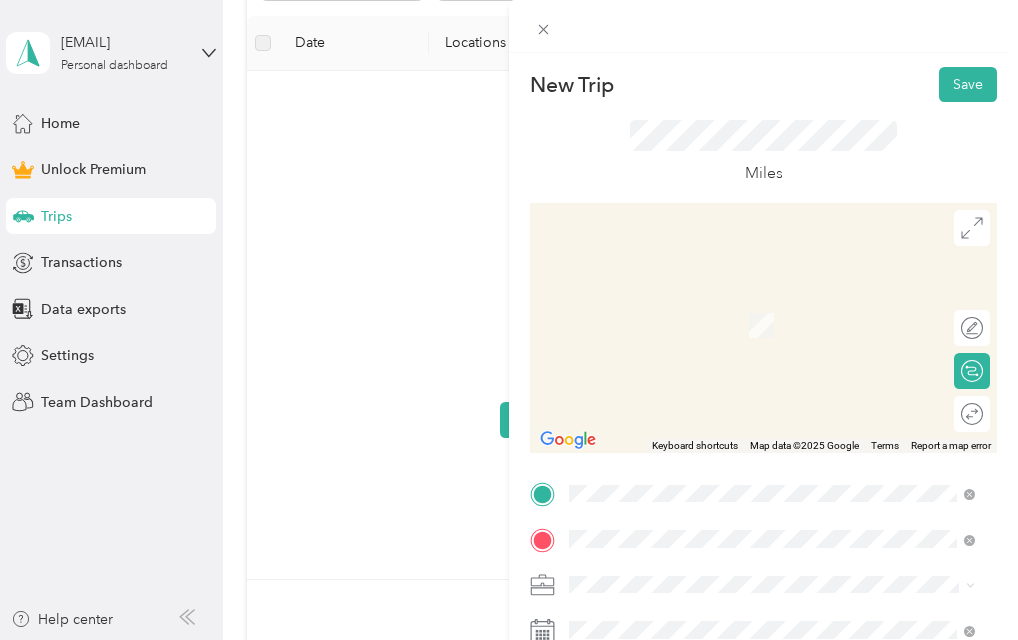 click on "[NUMBER] [STREET]
[CITY], [STATE] [POSTAL_CODE], [COUNTRY]" at bounding box center [751, 493] 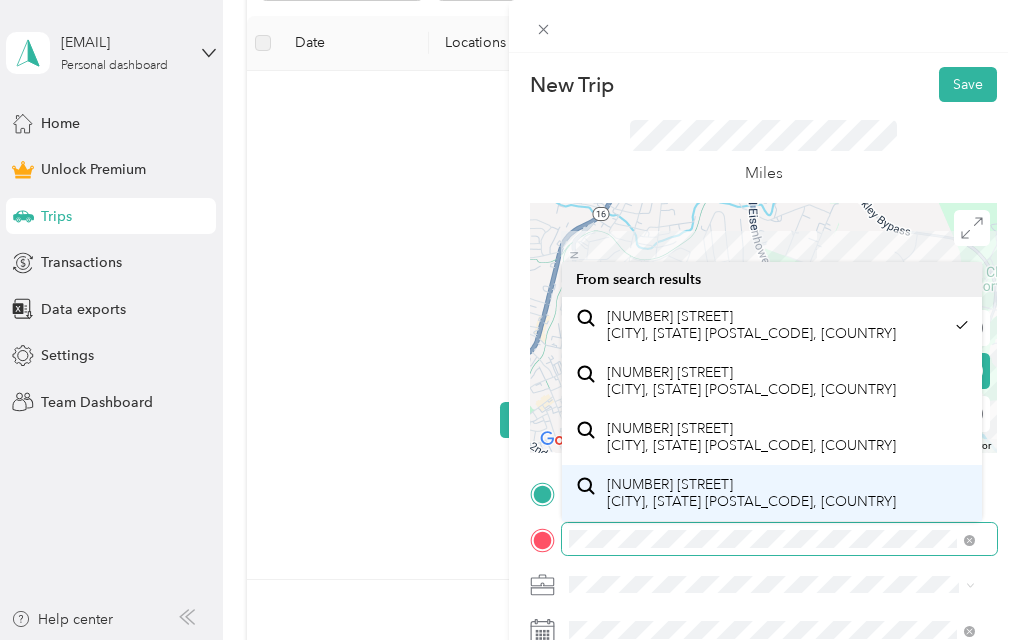 click on "[NUMBER] [STREET]
[CITY], [STATE] [POSTAL_CODE], [COUNTRY] [NUMBER] [STREET]
[CITY], [STATE] [POSTAL_CODE], [COUNTRY] [NUMBER] [STREET]
[CITY], [STATE] [POSTAL_CODE], [COUNTRY] [NUMBER] [STREET]
[CITY], [STATE] [POSTAL_CODE], [COUNTRY]" at bounding box center [504, 640] 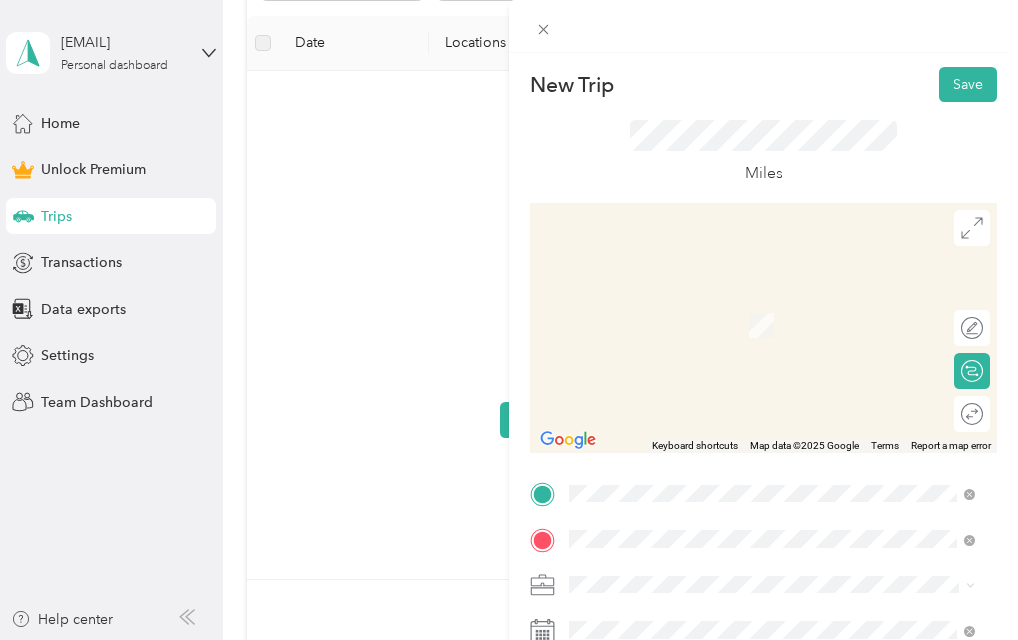 click on "[NUMBER] [STREET]
[CITY], [STATE] [POSTAL_CODE], [COUNTRY]" at bounding box center [751, 493] 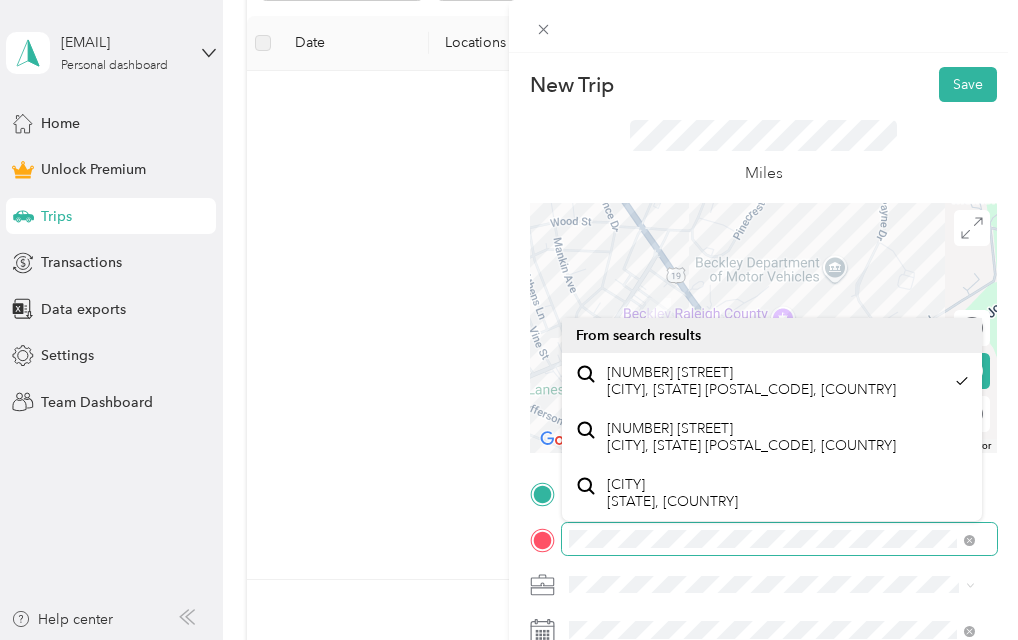 click at bounding box center [763, 539] 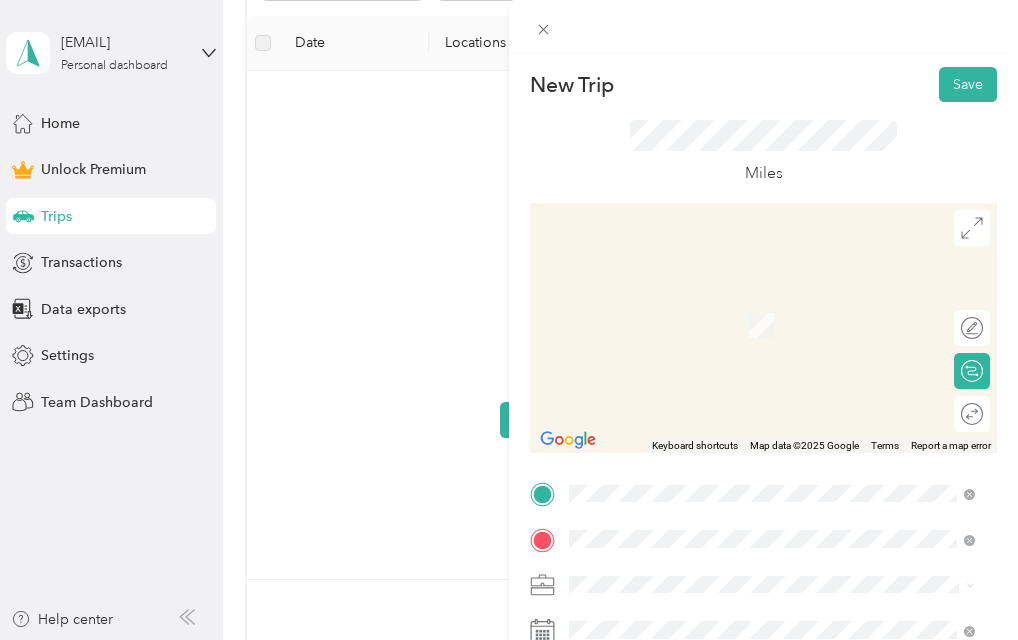 click on "[NUMBER] [STREET]
[CITY], [STATE] [POSTAL_CODE], [COUNTRY]" at bounding box center (751, 381) 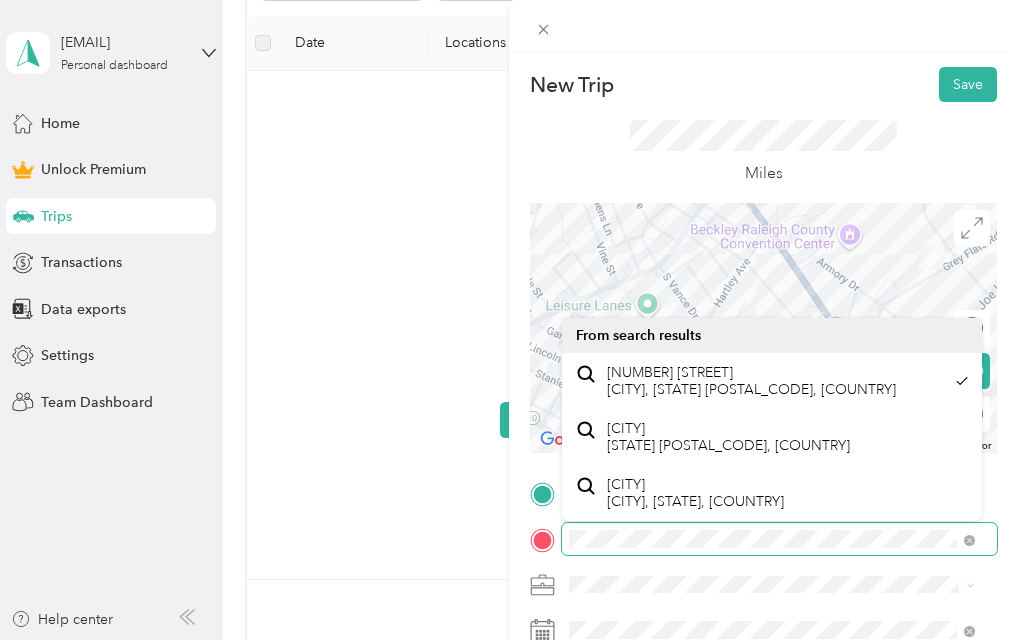 click on "New Trip Save This trip cannot be edited because it is either under review, approved, or paid. Contact your Team Manager to edit it. Miles ← Move left → Move right ↑ Move up ↓ Move down + Zoom in - Zoom out Home Jump left by 75% End Jump right by 75% Page Up Jump up by 75% Page Down Jump down by 75% Keyboard shortcuts Map Data Map data ©2025 Map data ©2025 200 m  Click to toggle between metric and imperial units Terms Report a map error Edit route Calculate route Round trip TO Add photo" at bounding box center (509, 320) 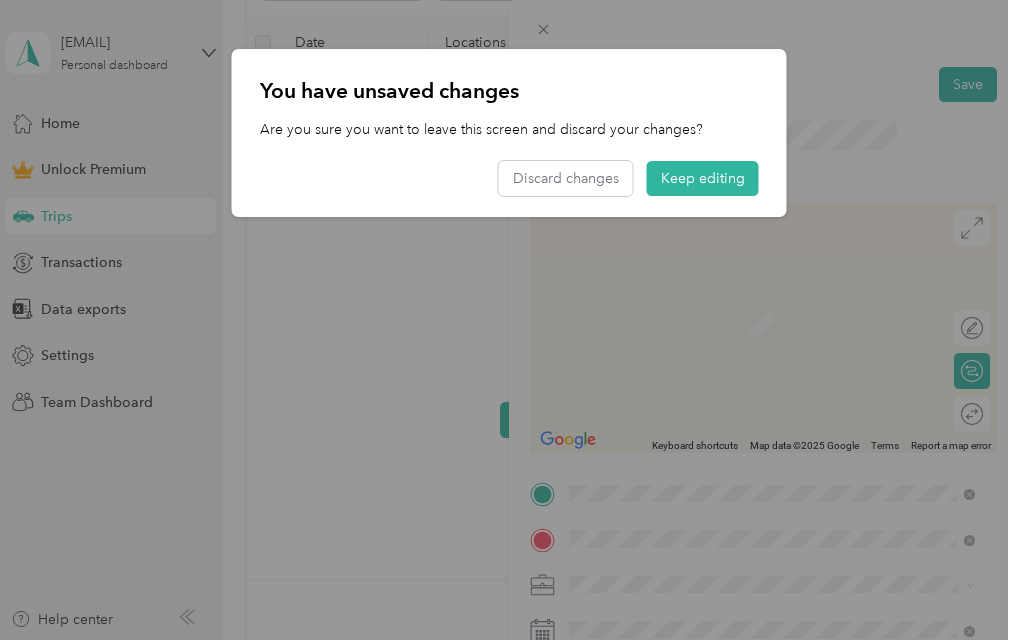 click on "[NUMBER] [STREET]
[CITY], [STATE] [POSTAL_CODE], [COUNTRY]" at bounding box center (751, 381) 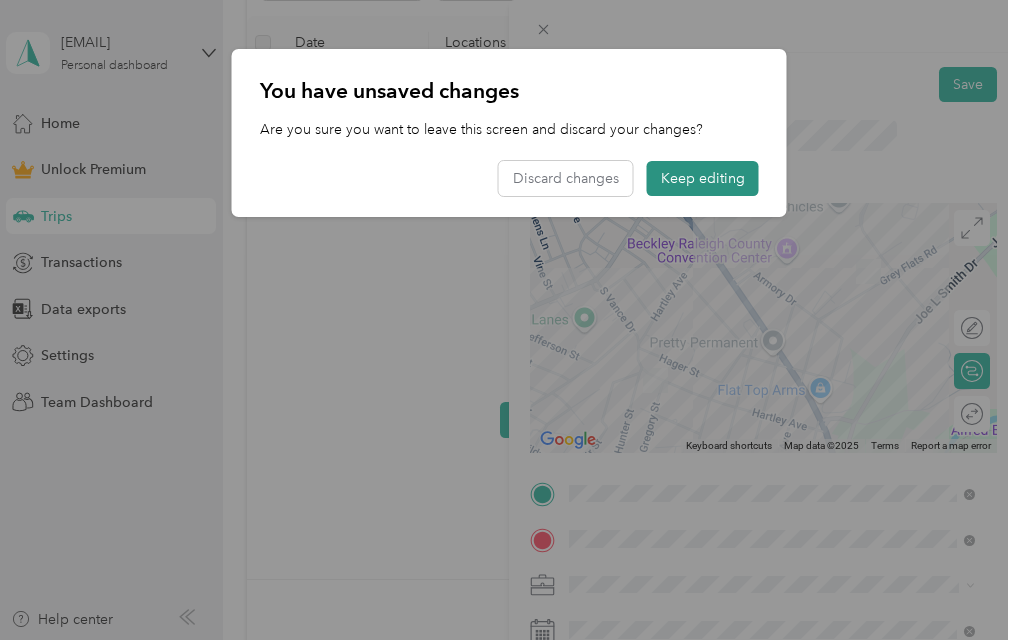 click on "Keep editing" at bounding box center (703, 178) 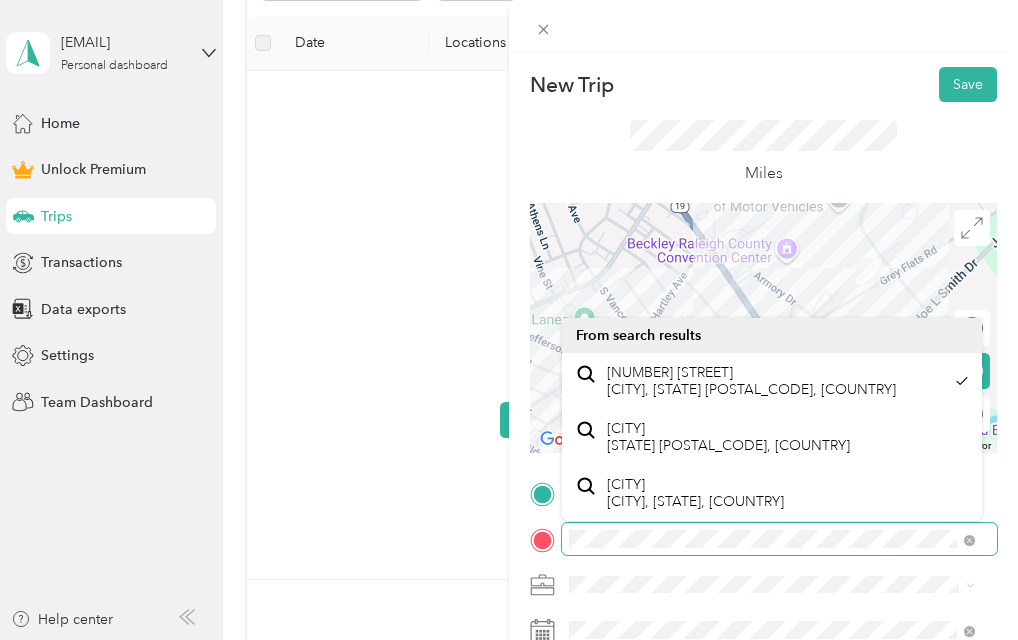 click at bounding box center (779, 539) 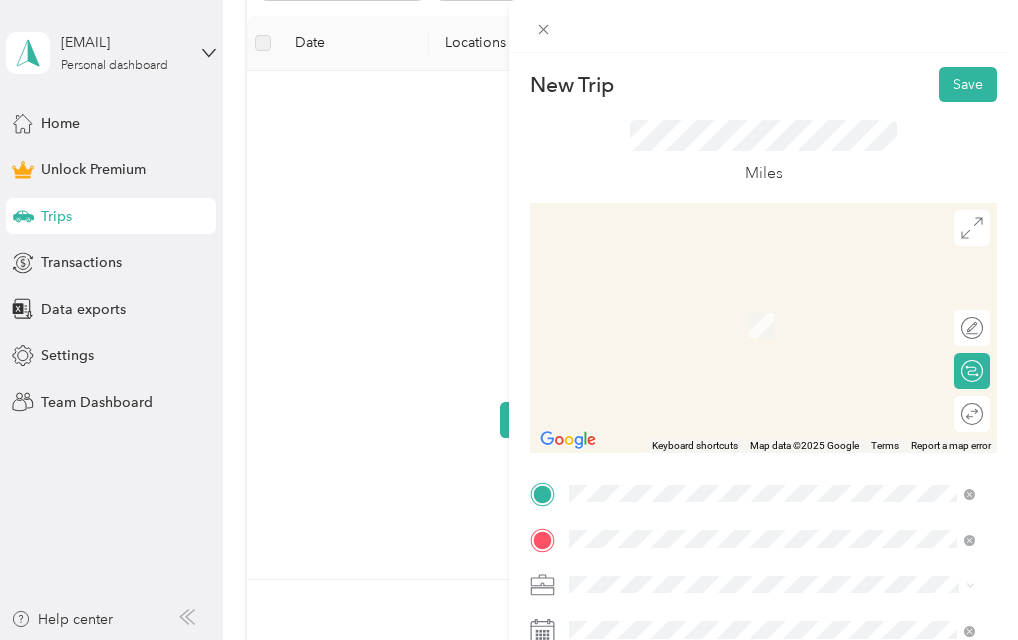 click on "[NUMBER] [STREET]
[CITY], [STATE] [POSTAL_CODE], [COUNTRY]" at bounding box center (772, 381) 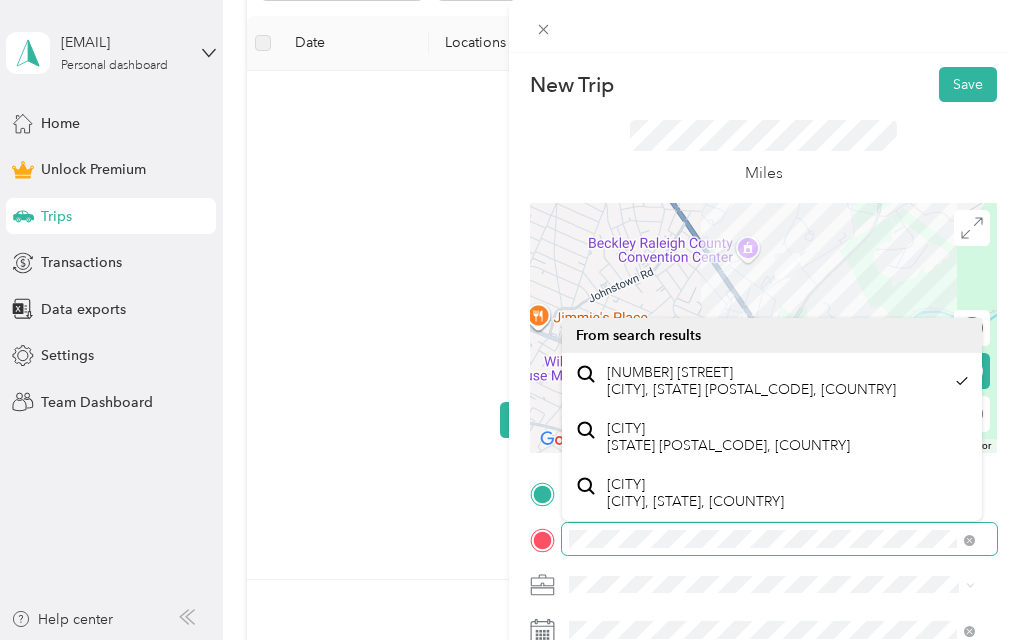 click at bounding box center [779, 539] 